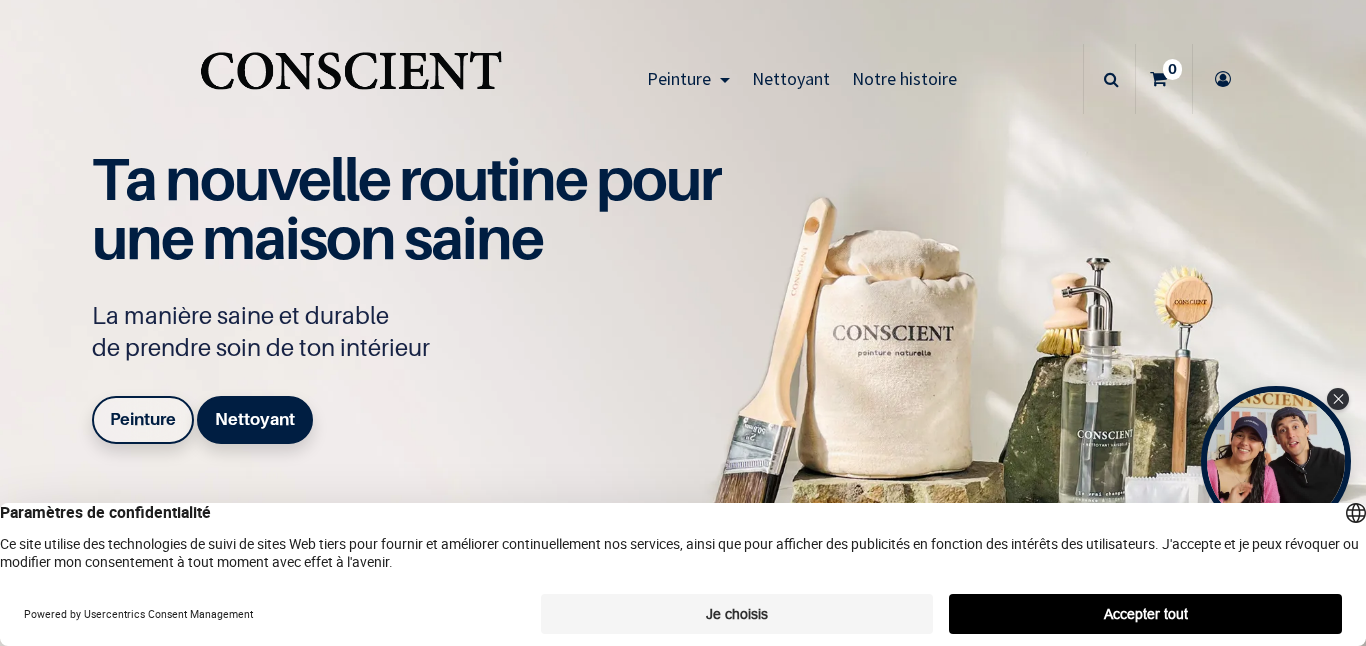 scroll, scrollTop: 0, scrollLeft: 0, axis: both 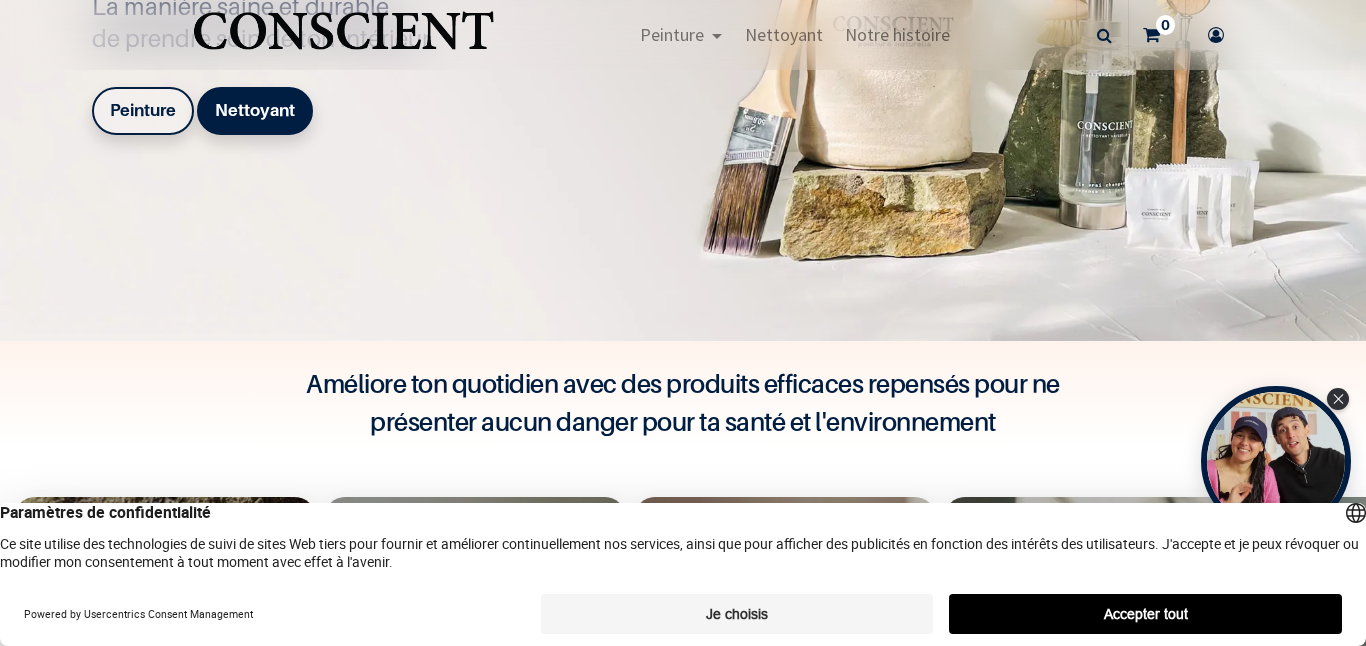 click on "Accepter tout" at bounding box center [1145, 614] 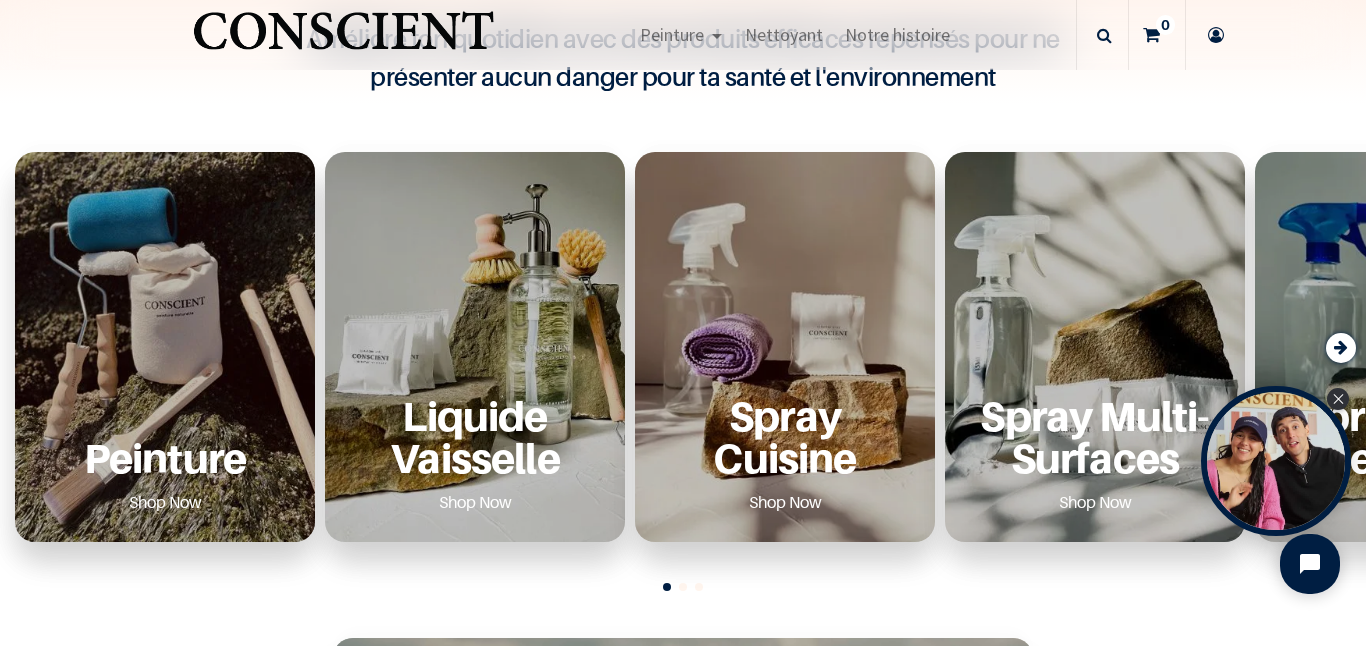 scroll, scrollTop: 702, scrollLeft: 0, axis: vertical 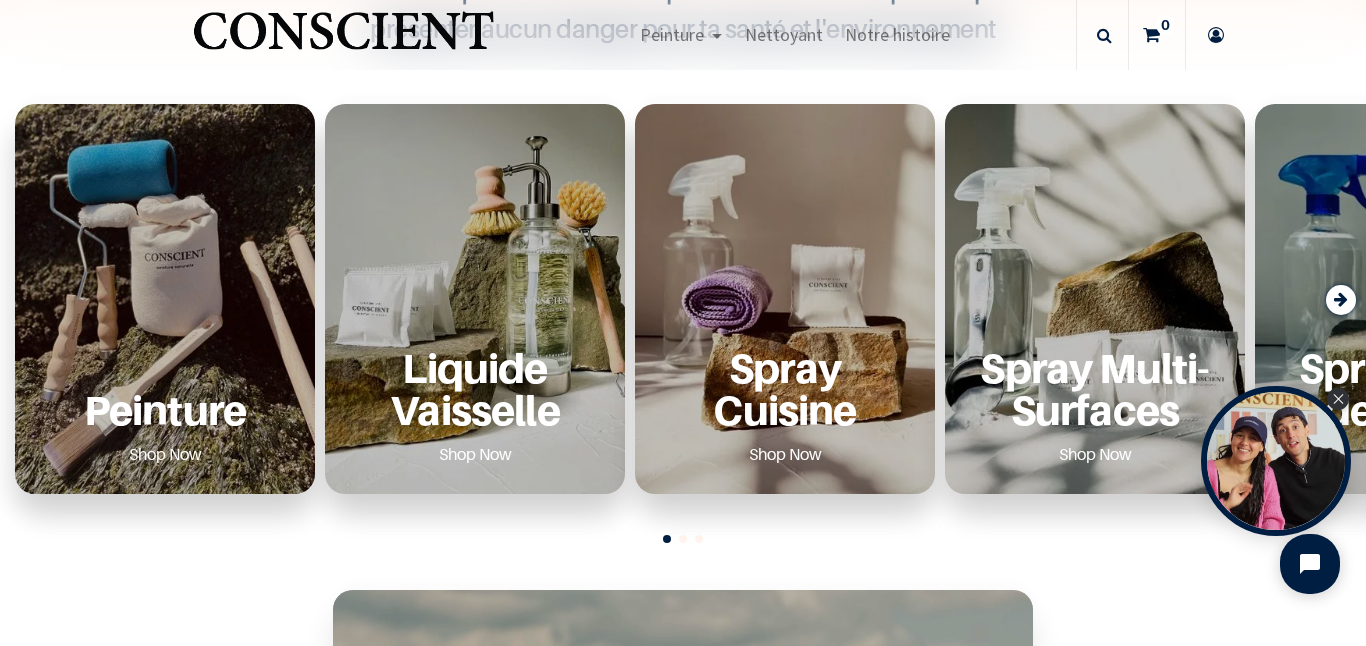 click on "Peinture
Shop Now" at bounding box center (165, 408) 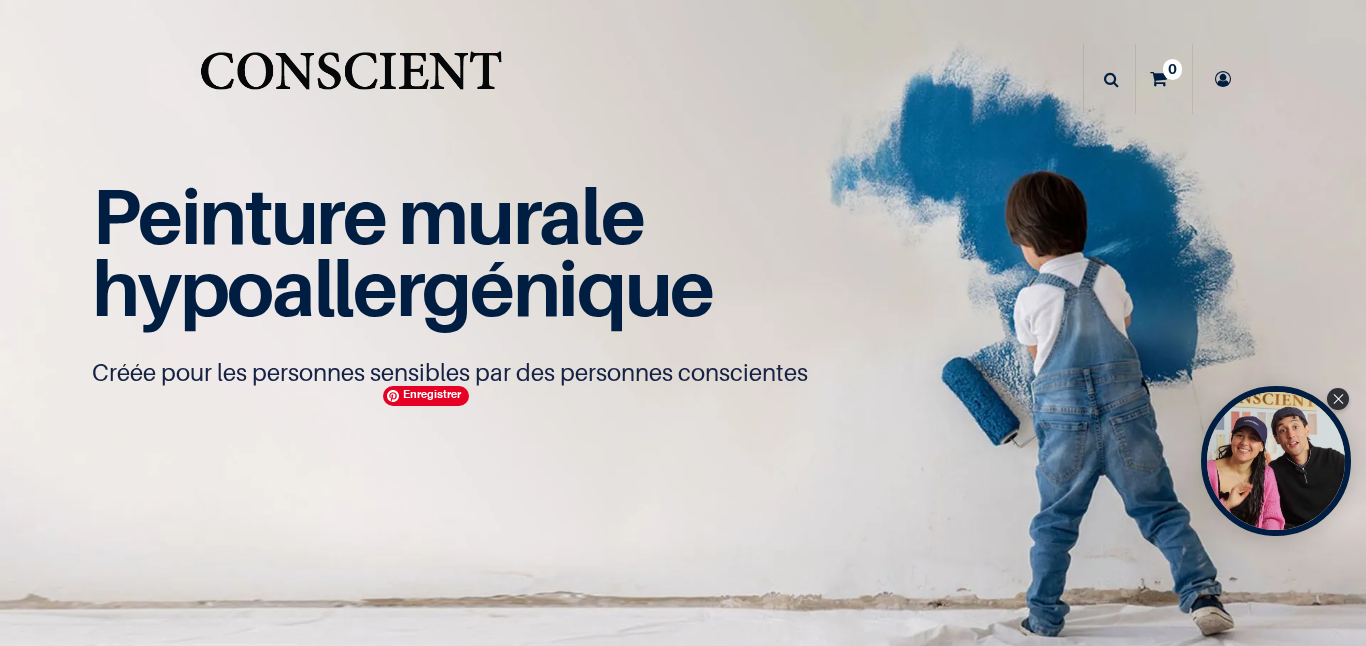 scroll, scrollTop: 0, scrollLeft: 0, axis: both 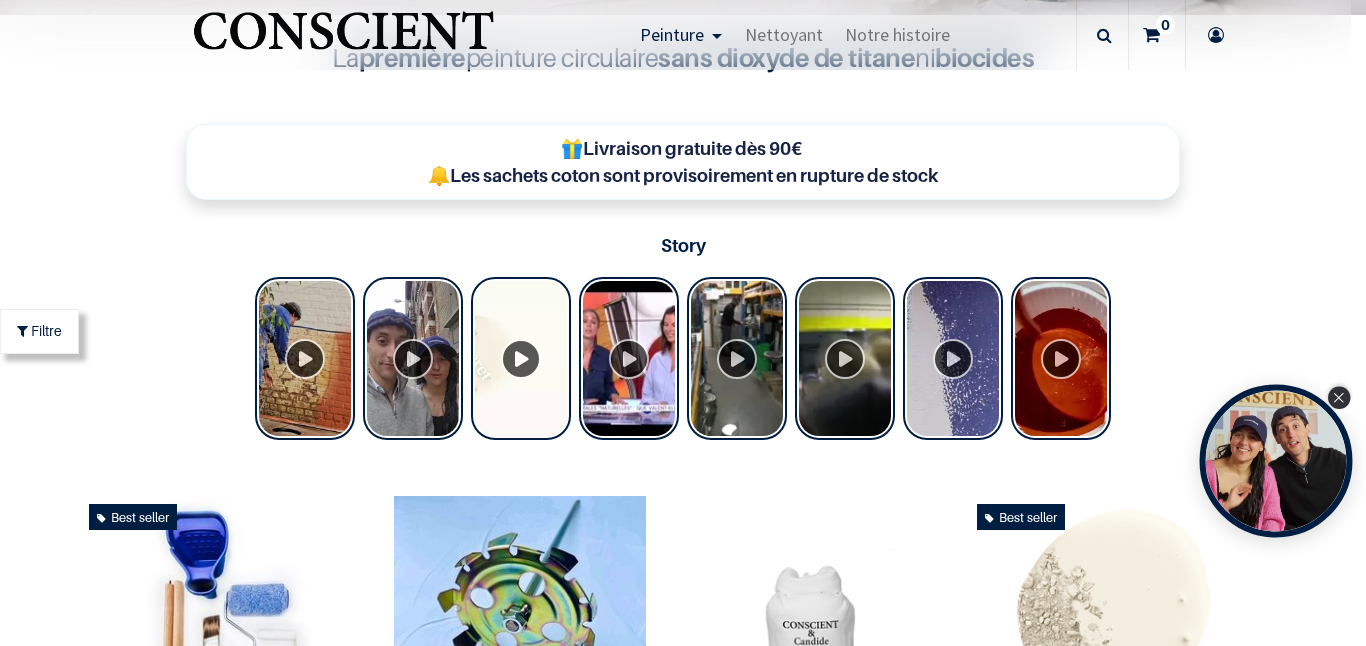 click 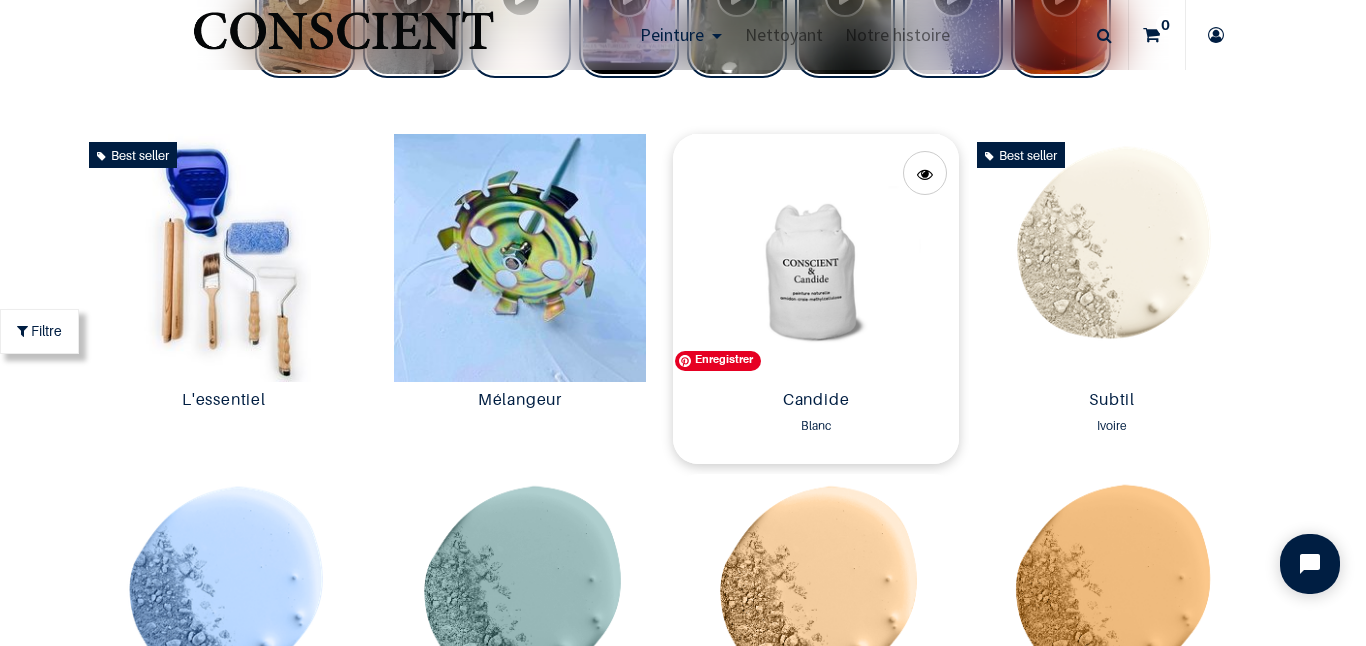 scroll, scrollTop: 1181, scrollLeft: 0, axis: vertical 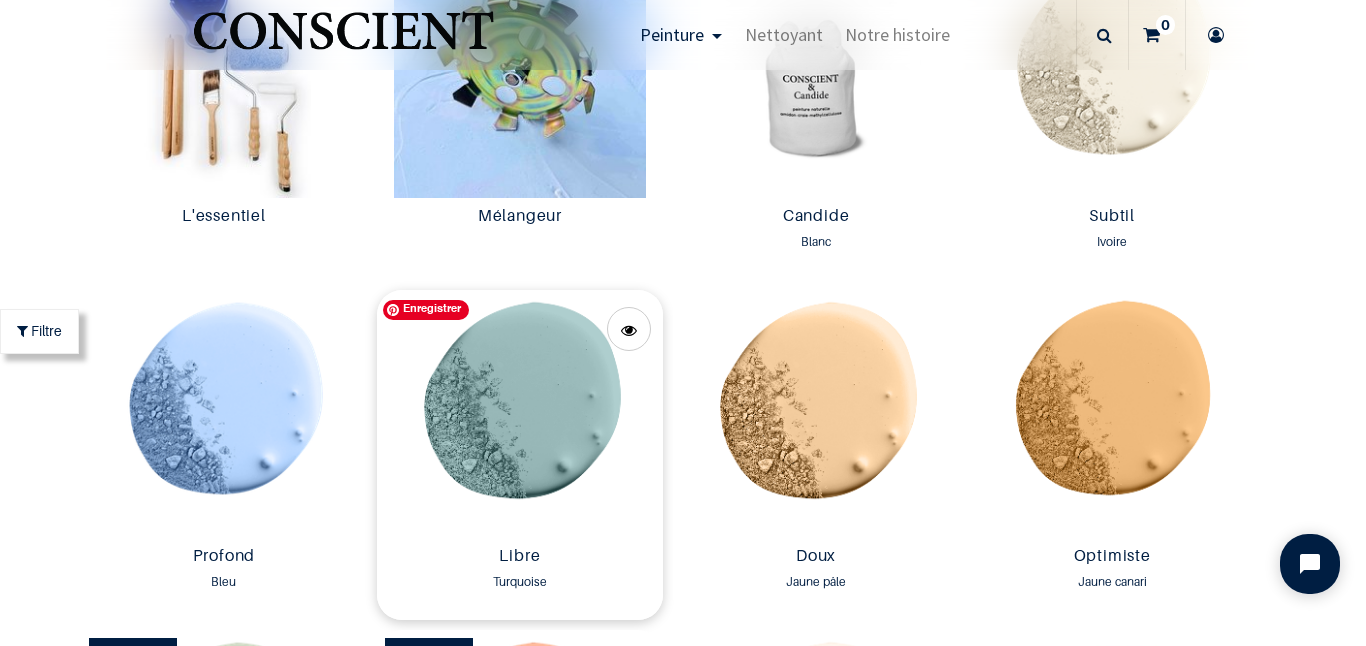 click at bounding box center (520, 414) 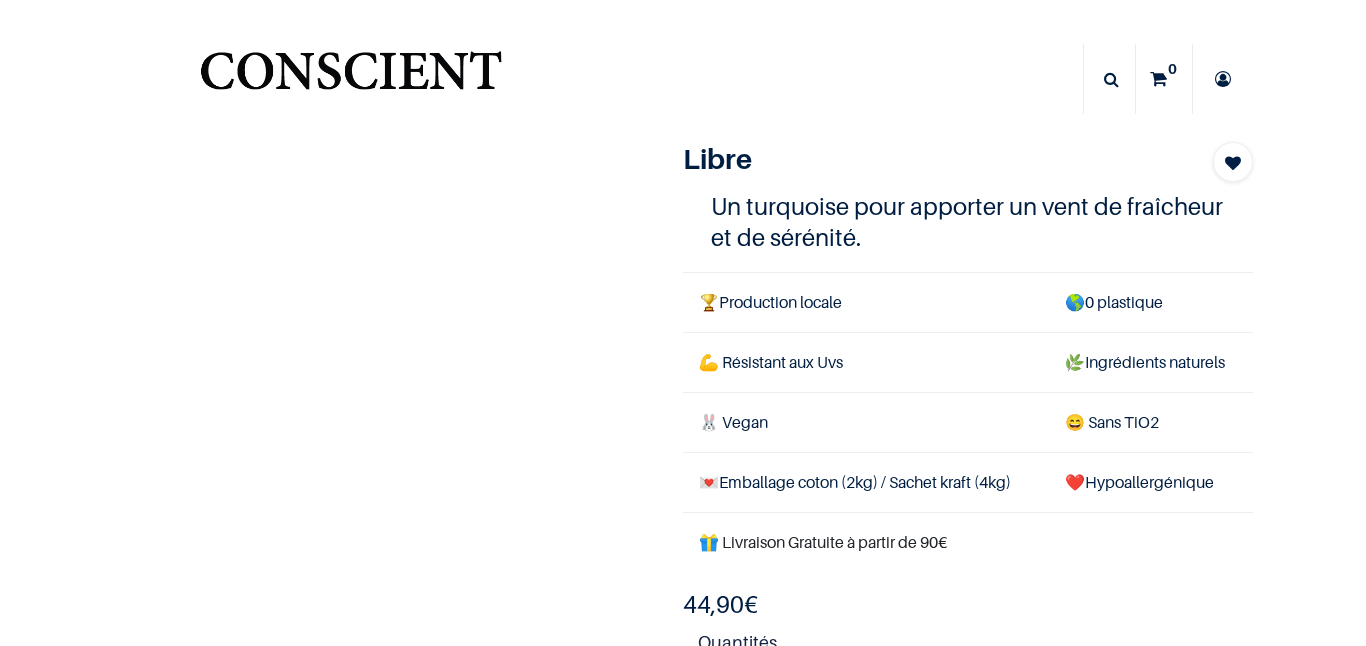 scroll, scrollTop: 0, scrollLeft: 0, axis: both 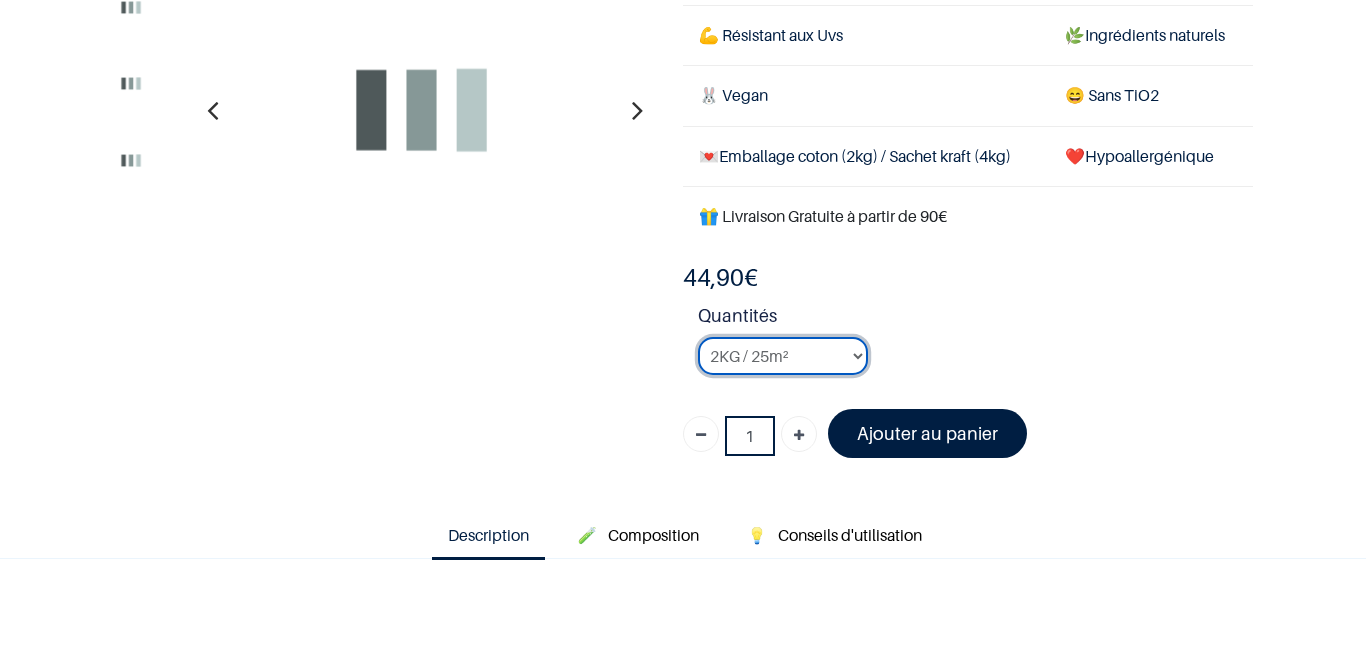 click on "2KG / 25m²
4KG / 50m²
8KG / 100m²
Testeur" at bounding box center (783, 356) 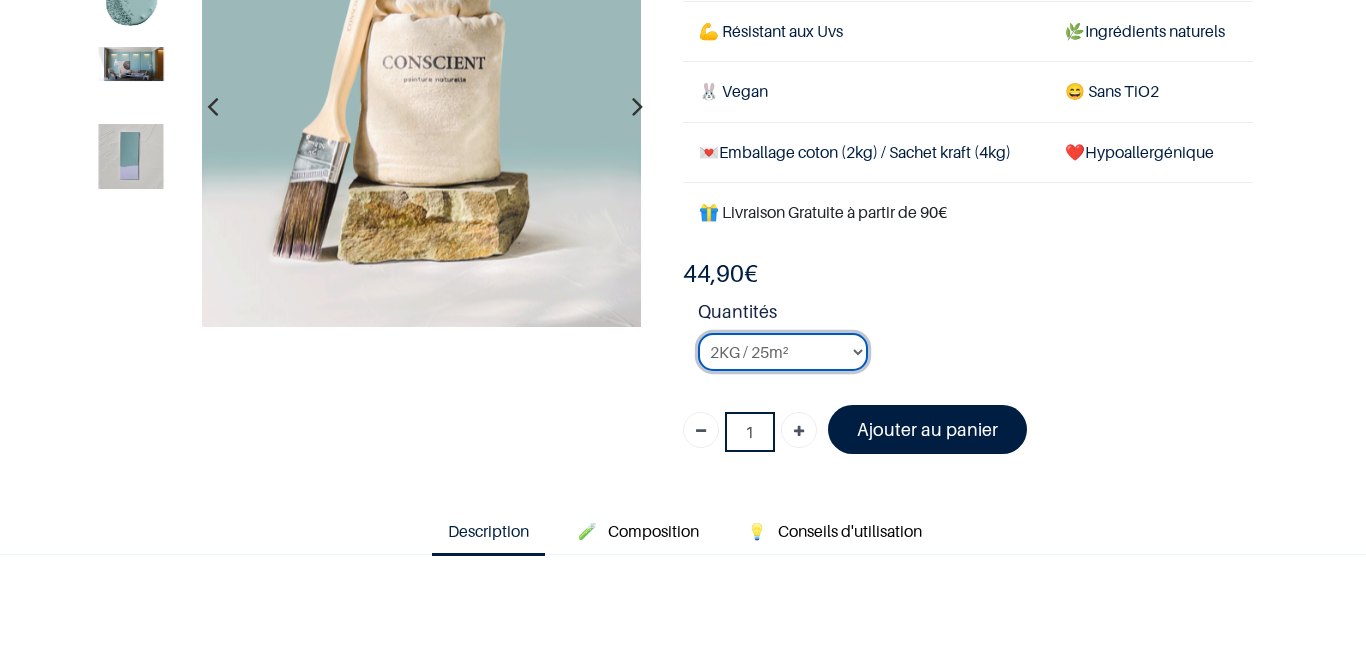 scroll, scrollTop: 209, scrollLeft: 0, axis: vertical 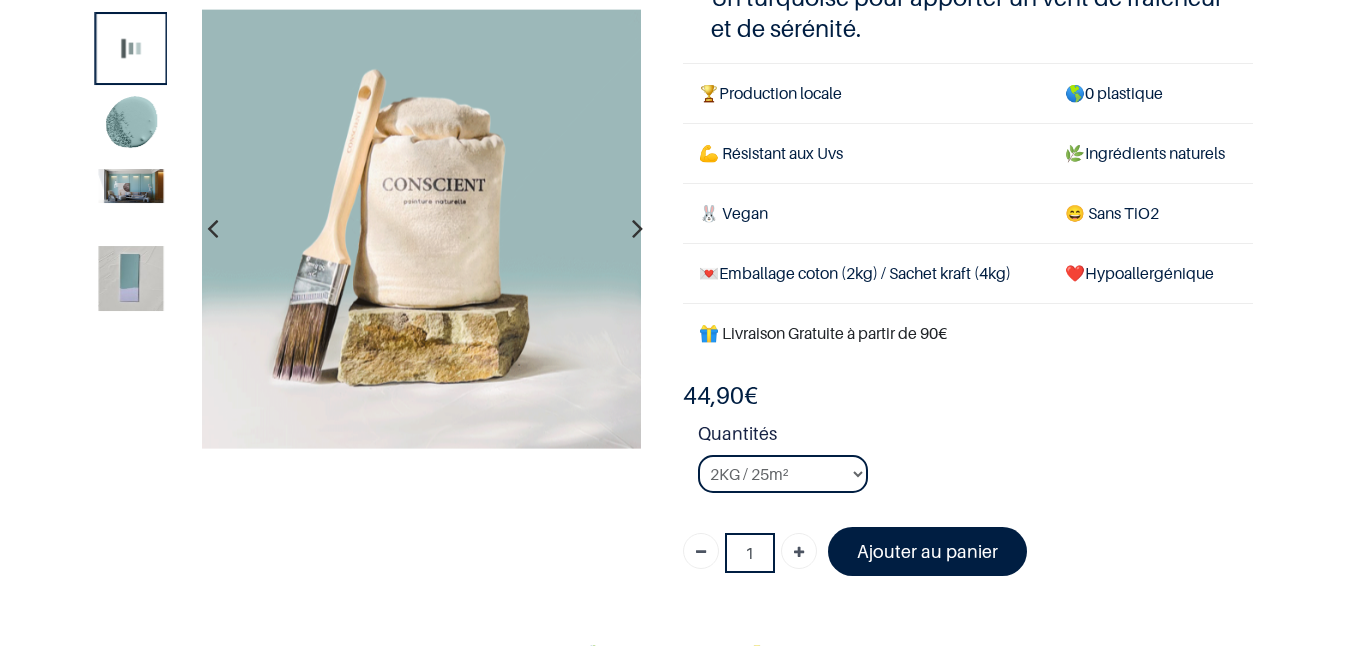 click at bounding box center [130, 186] 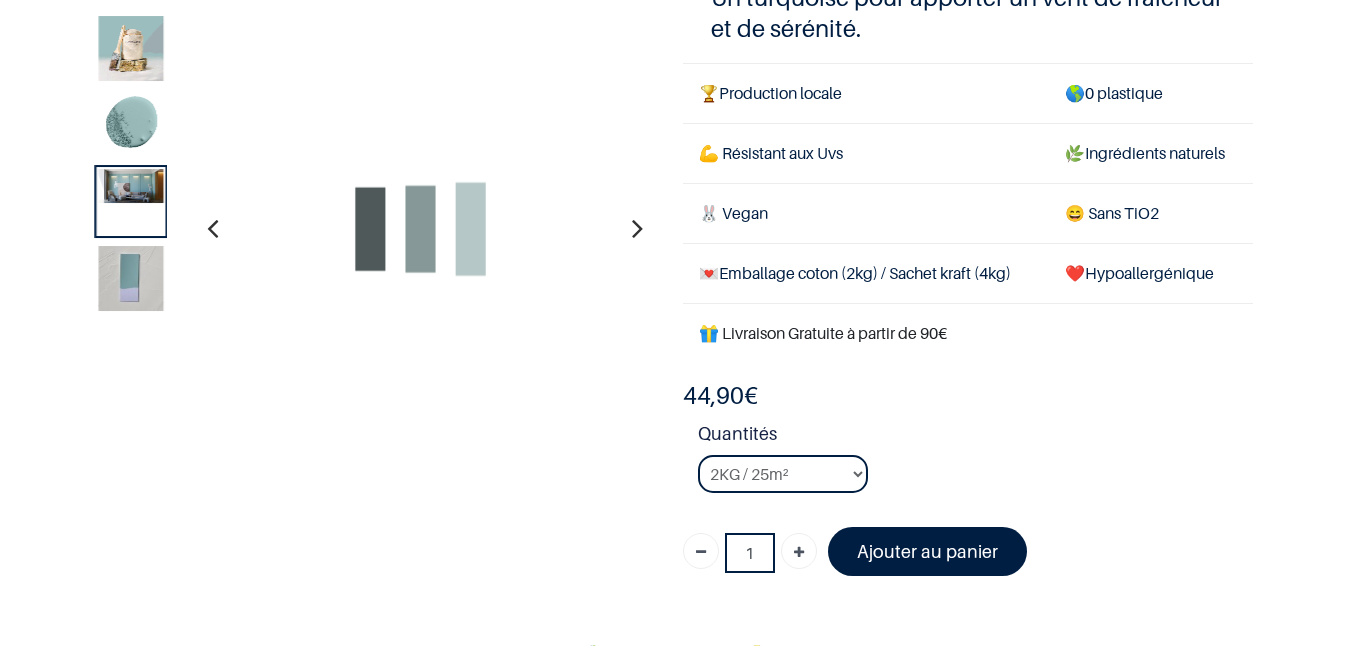 scroll, scrollTop: 45, scrollLeft: 0, axis: vertical 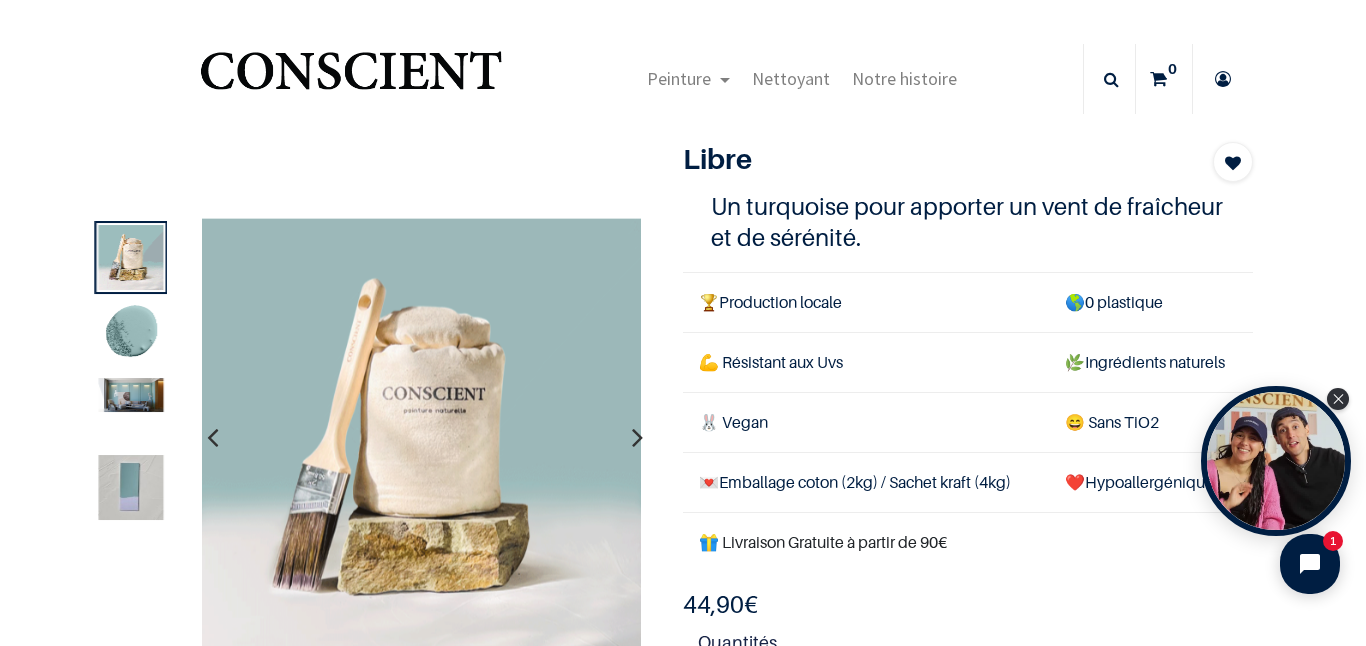 click at bounding box center (350, 79) 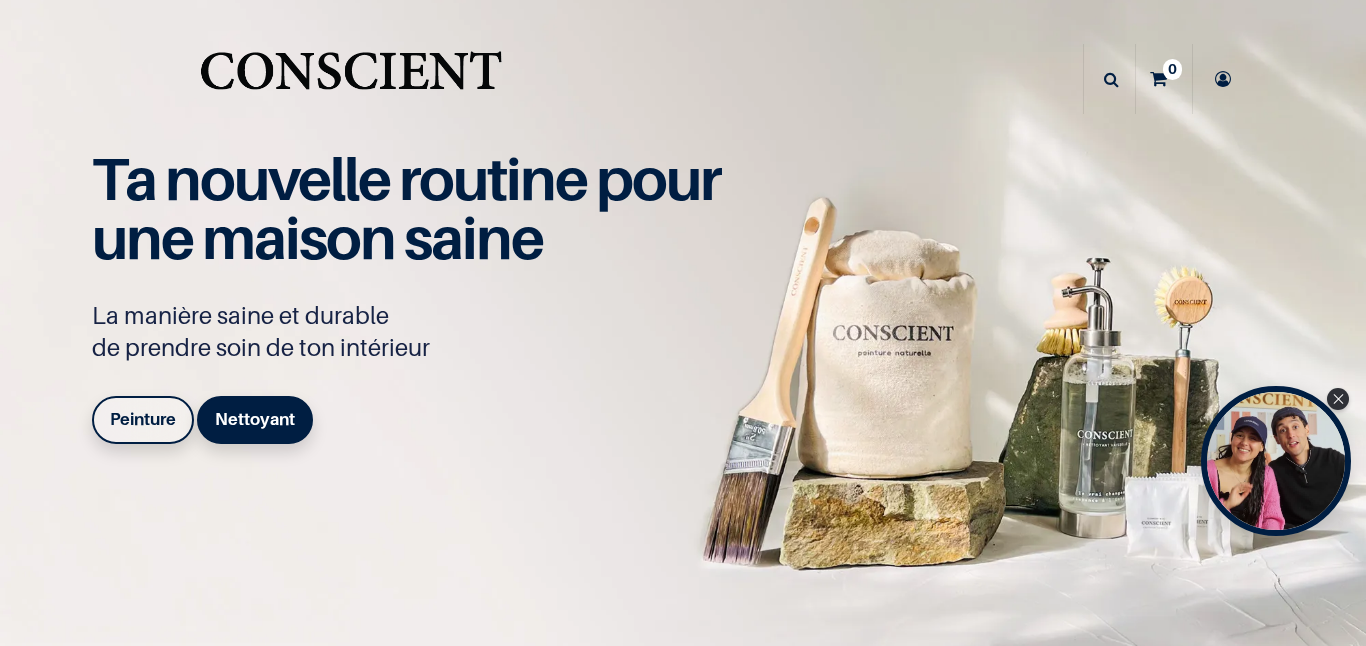 scroll, scrollTop: 0, scrollLeft: 0, axis: both 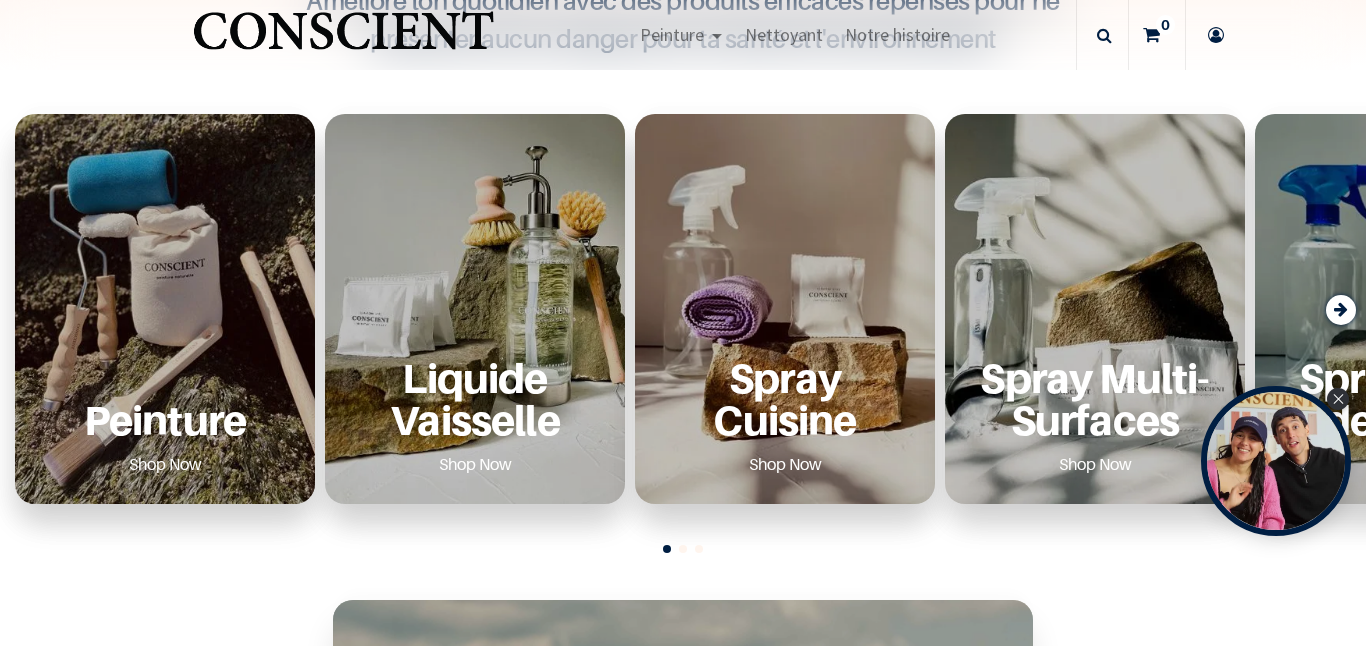 click at bounding box center (1341, 309) 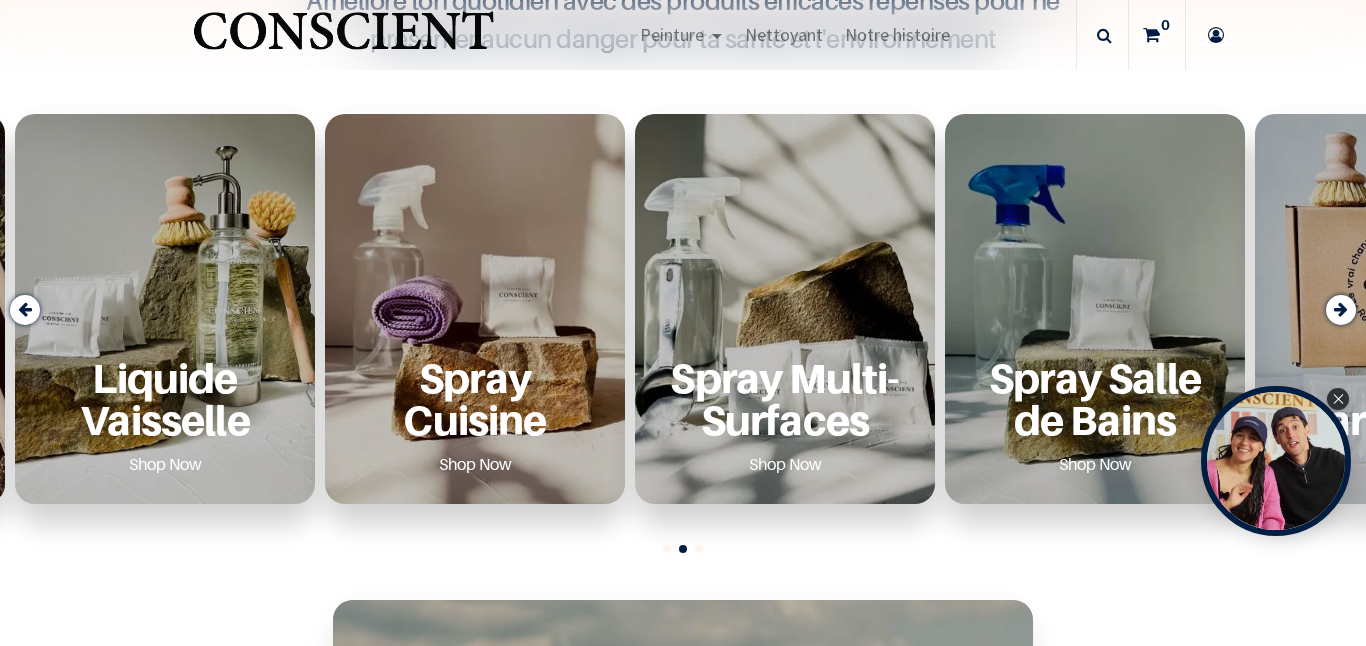 click at bounding box center (1341, 309) 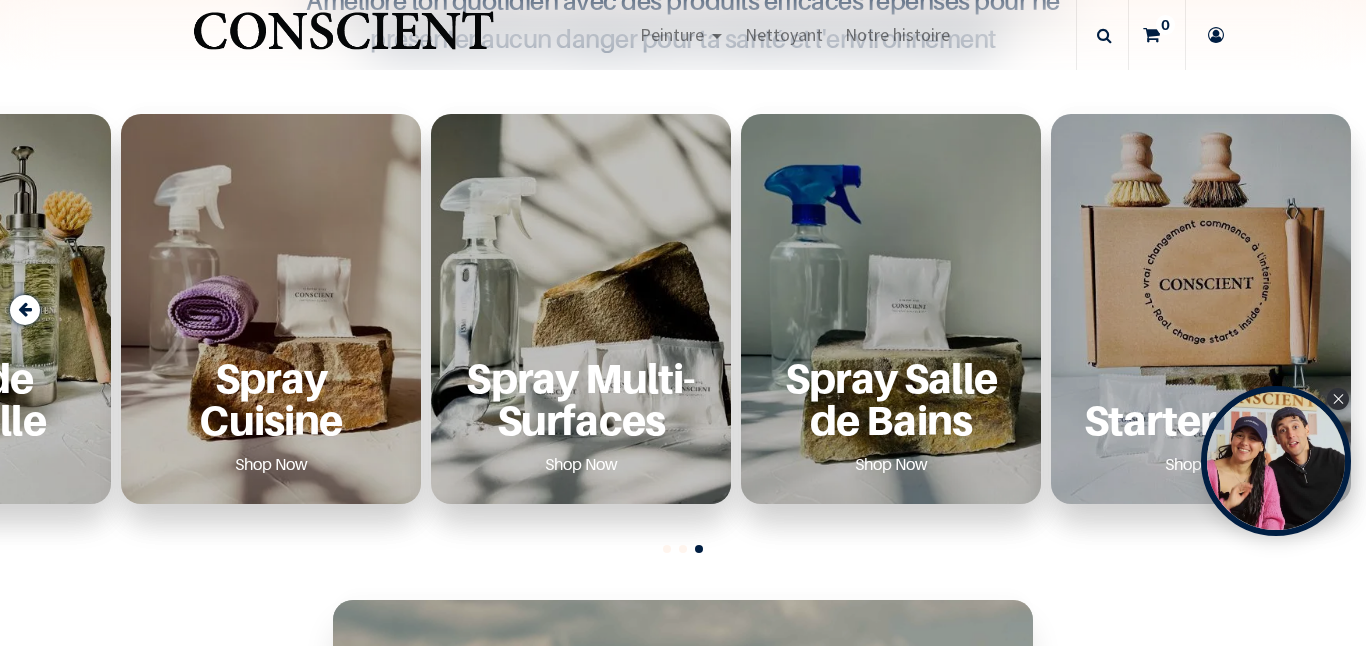 scroll, scrollTop: 0, scrollLeft: 0, axis: both 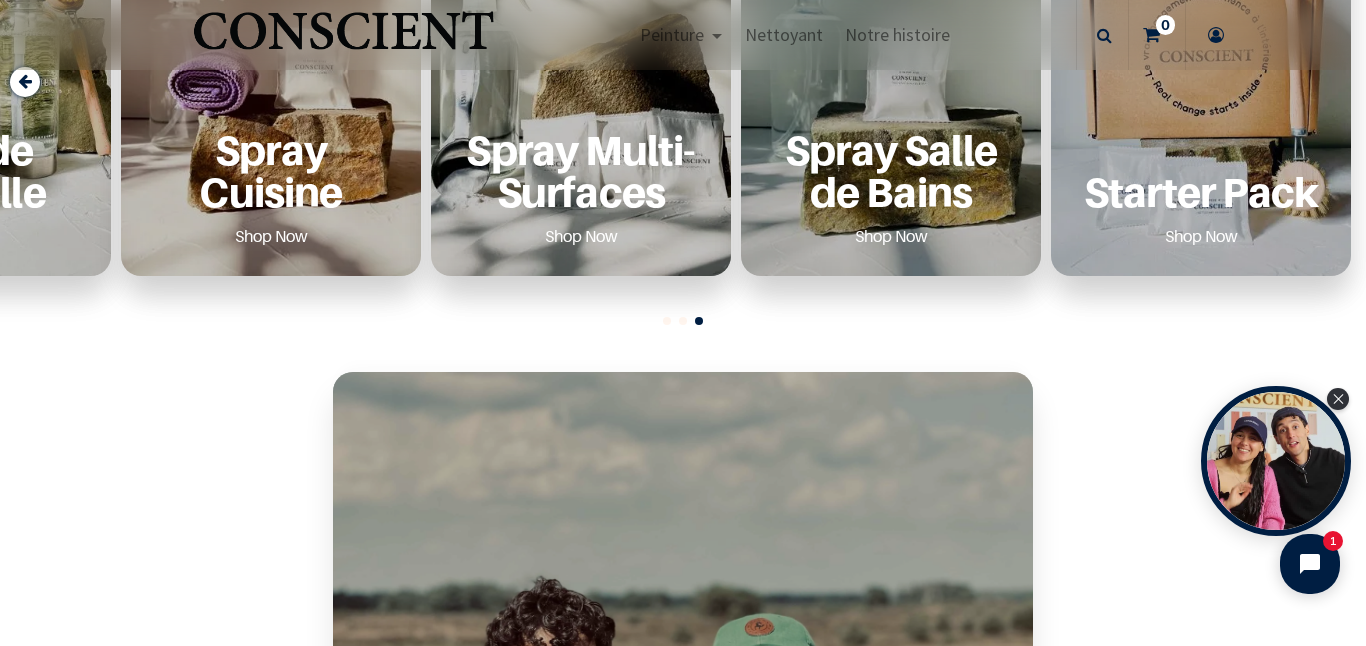 click on "Shop Now" at bounding box center (1201, 236) 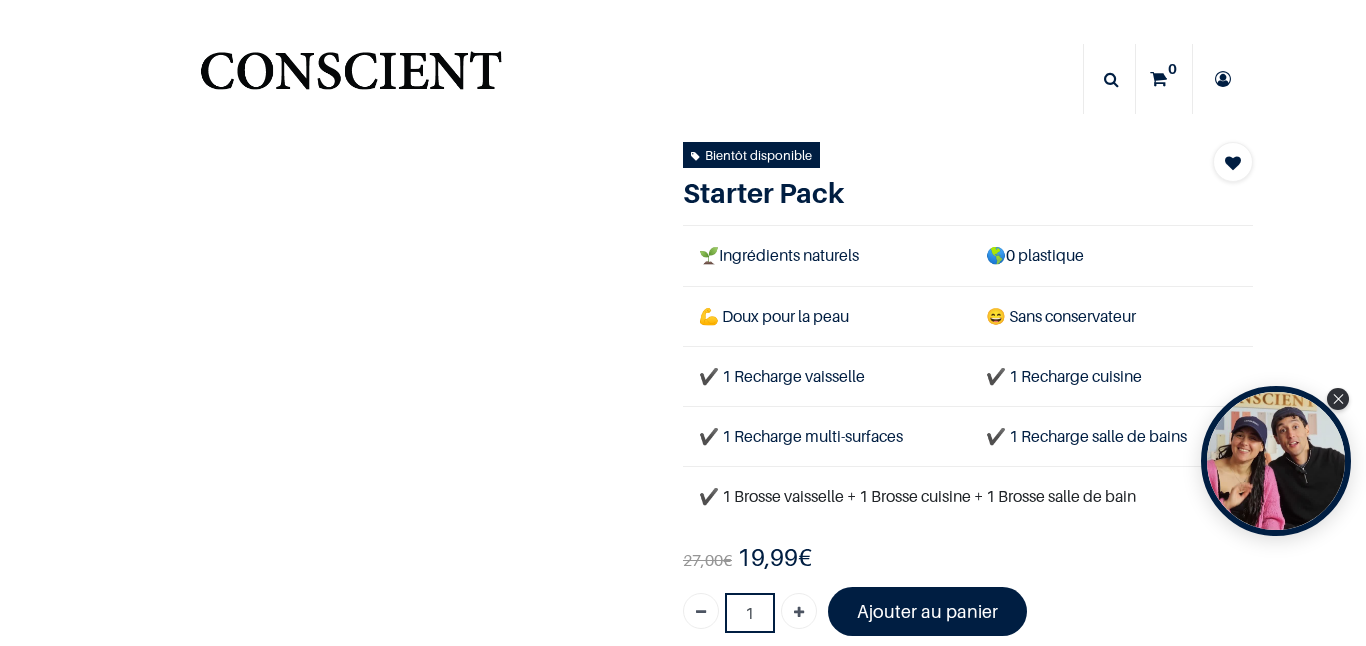 scroll, scrollTop: 0, scrollLeft: 0, axis: both 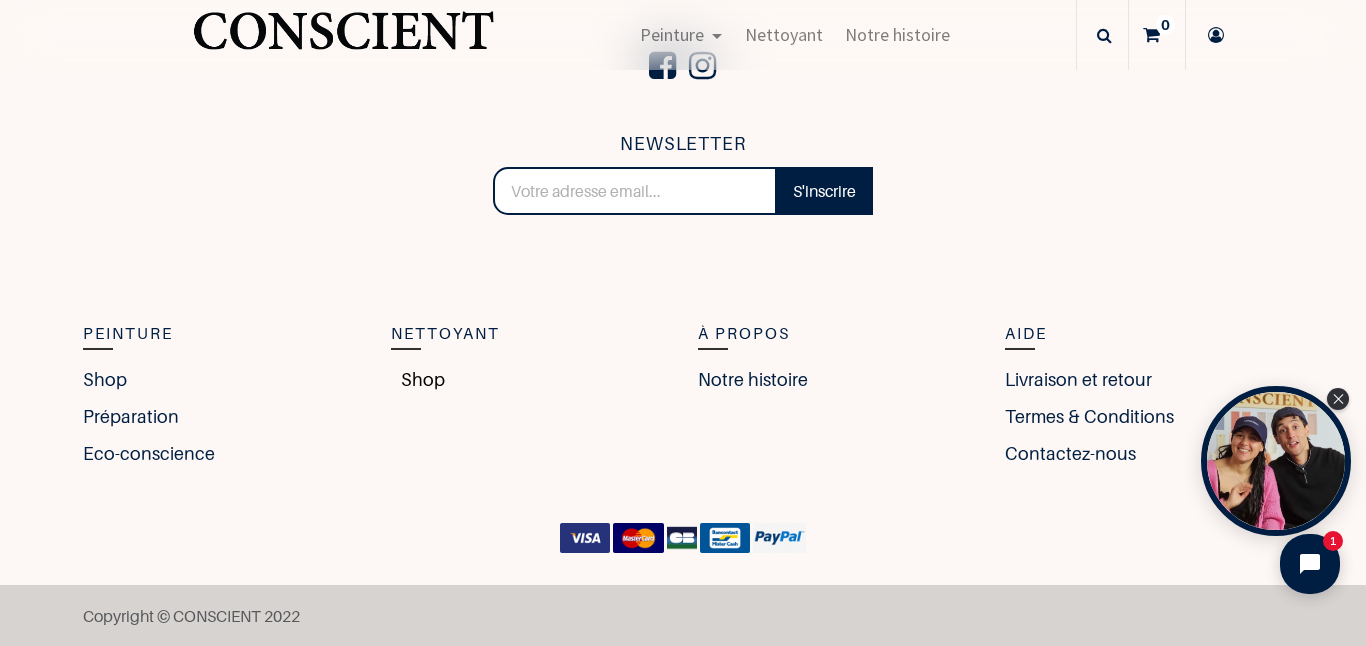 click on "Shop" at bounding box center (418, 379) 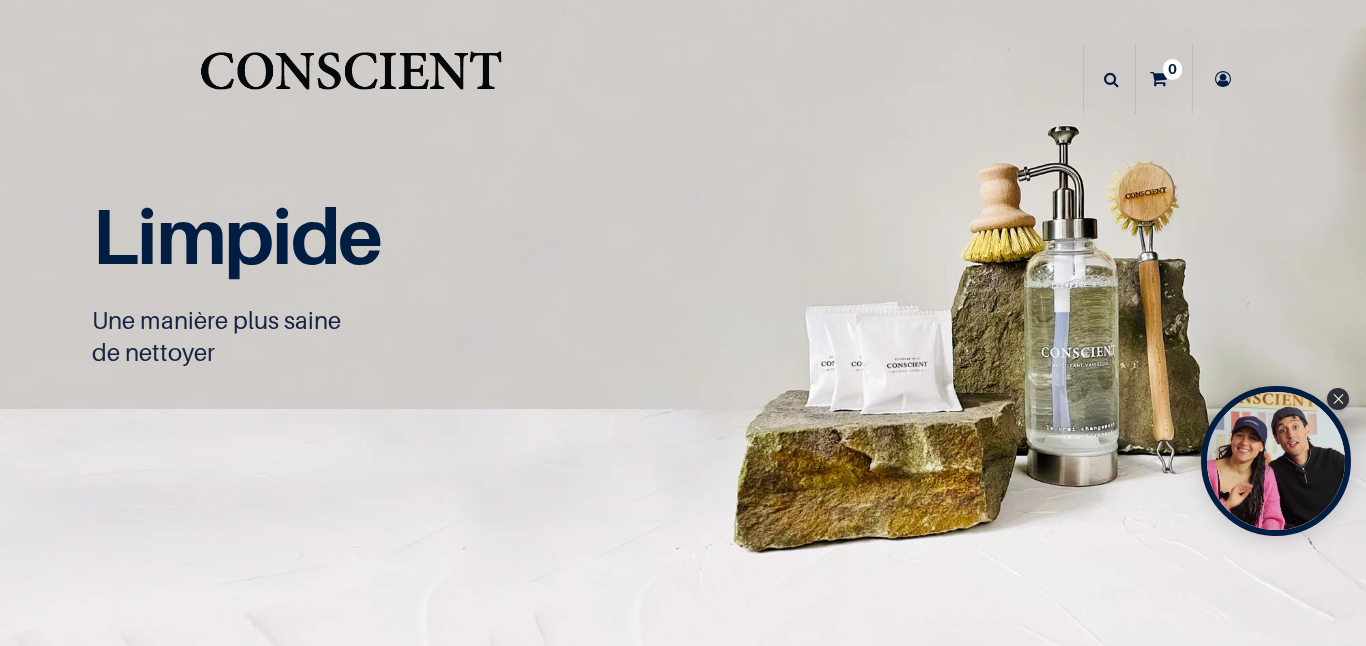 scroll, scrollTop: 0, scrollLeft: 0, axis: both 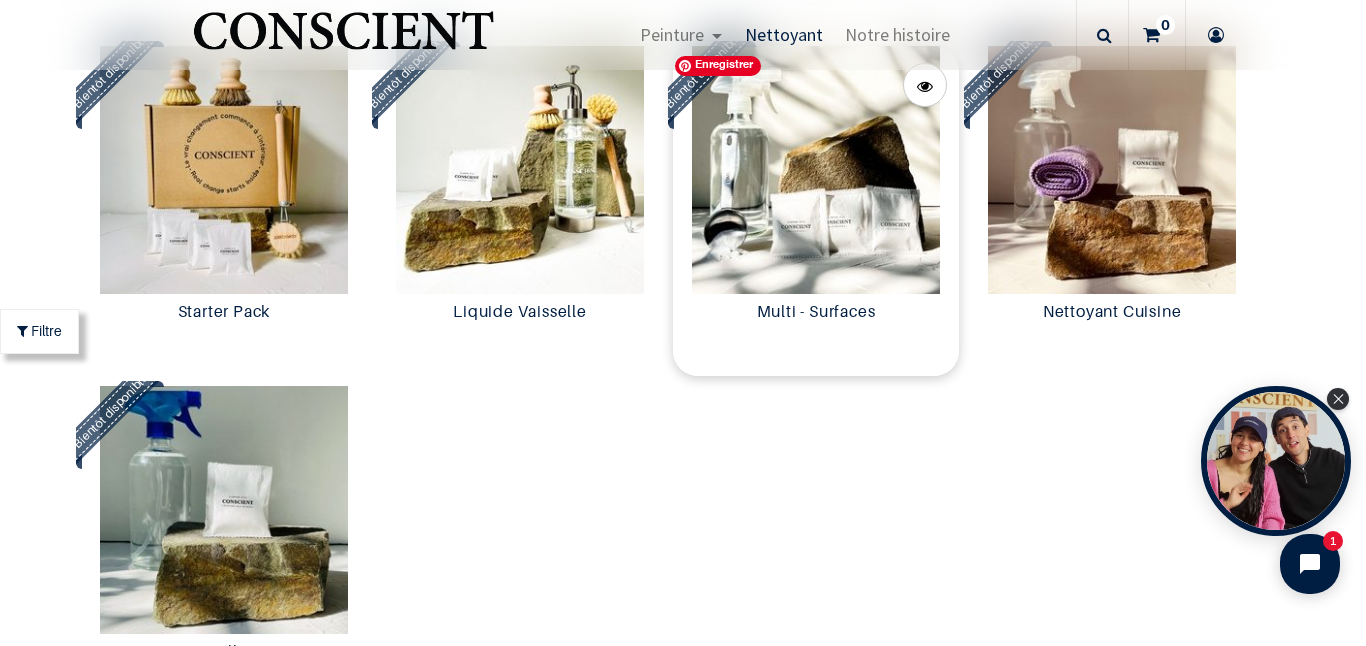 click at bounding box center (816, 170) 